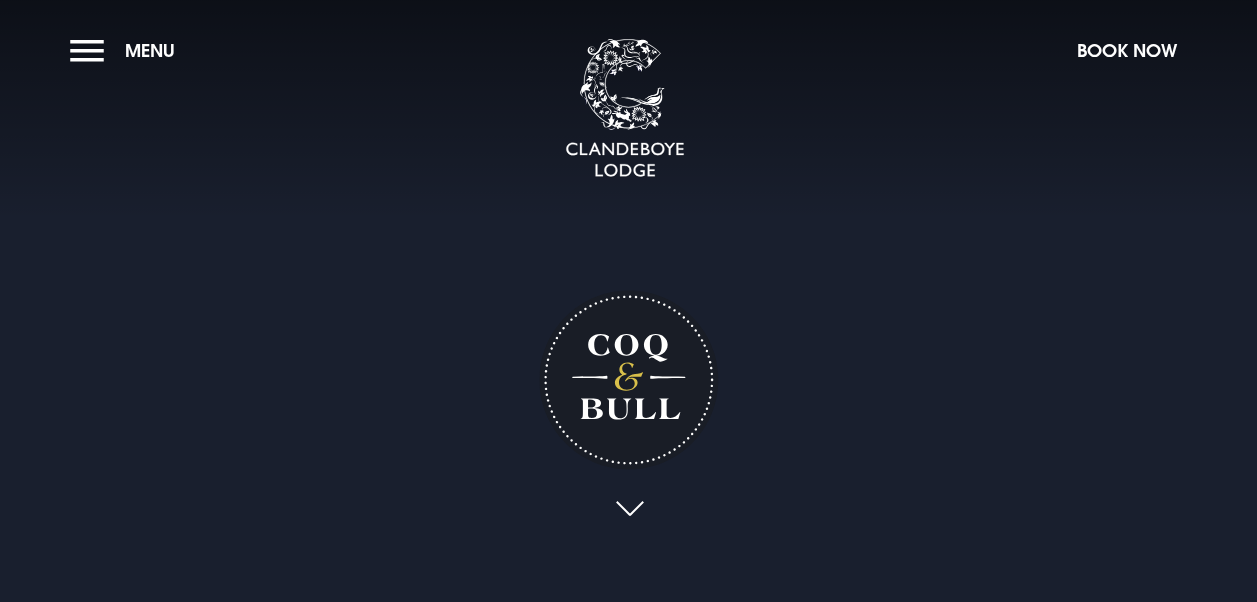 scroll, scrollTop: 0, scrollLeft: 0, axis: both 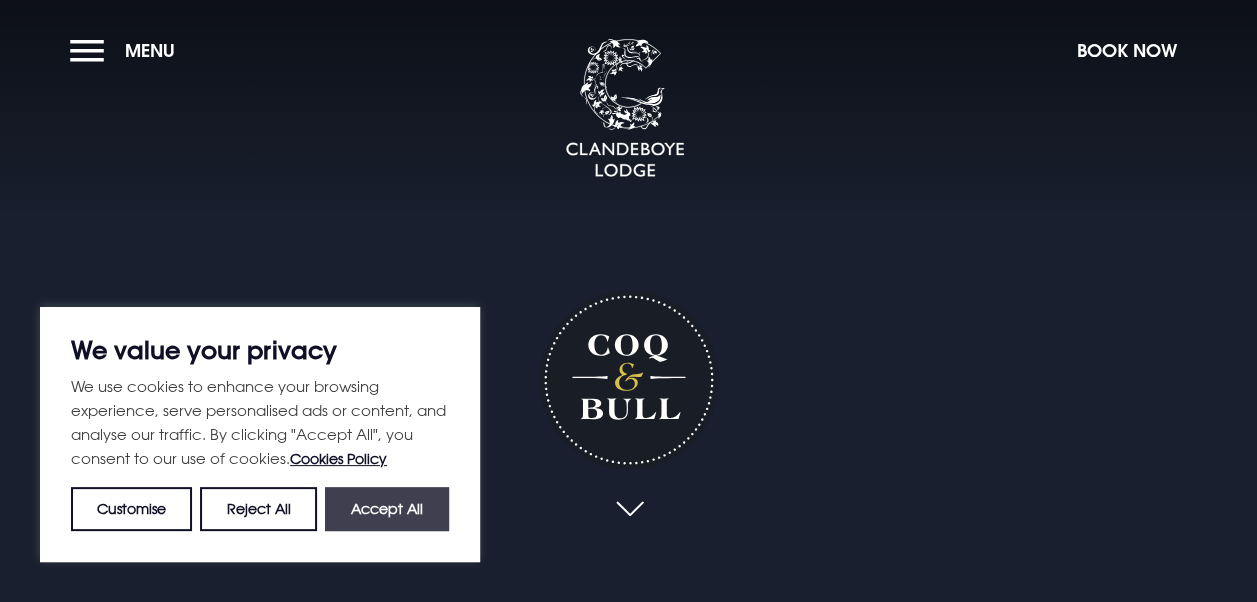 click on "Accept All" at bounding box center [387, 509] 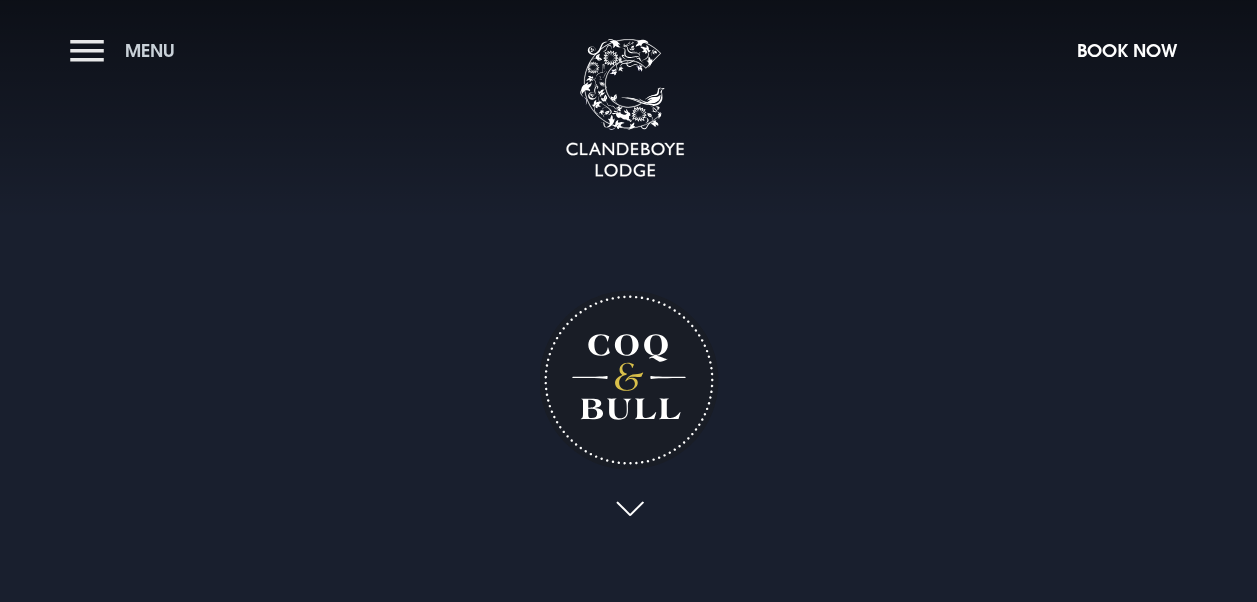 click on "Menu" at bounding box center [150, 50] 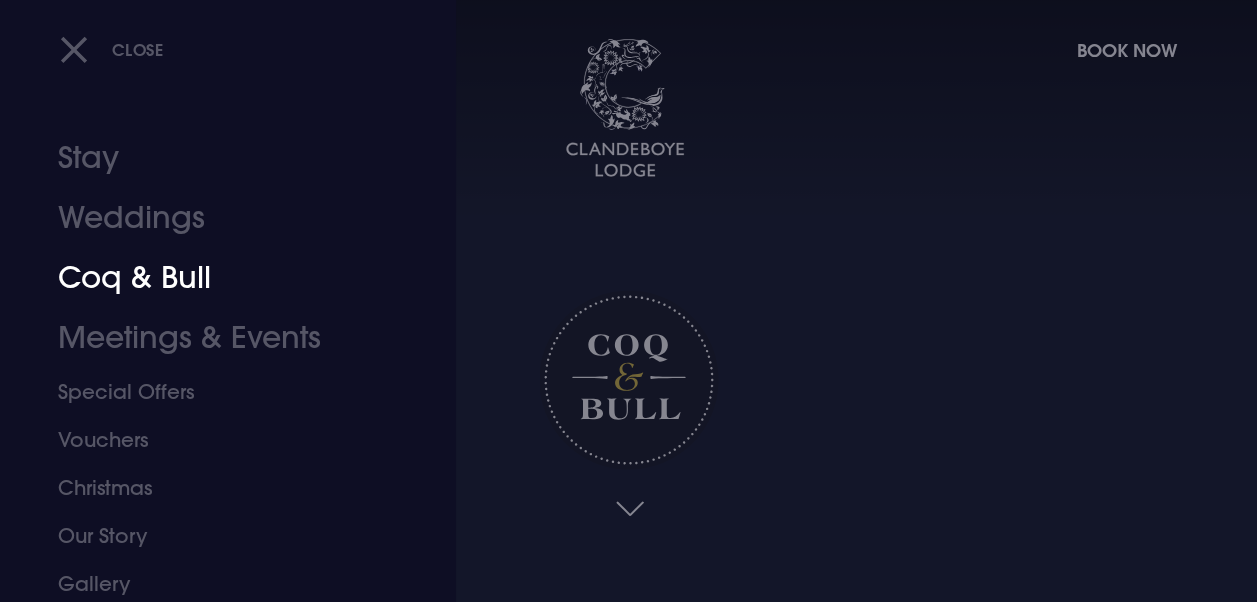 click on "Coq & Bull" at bounding box center (214, 278) 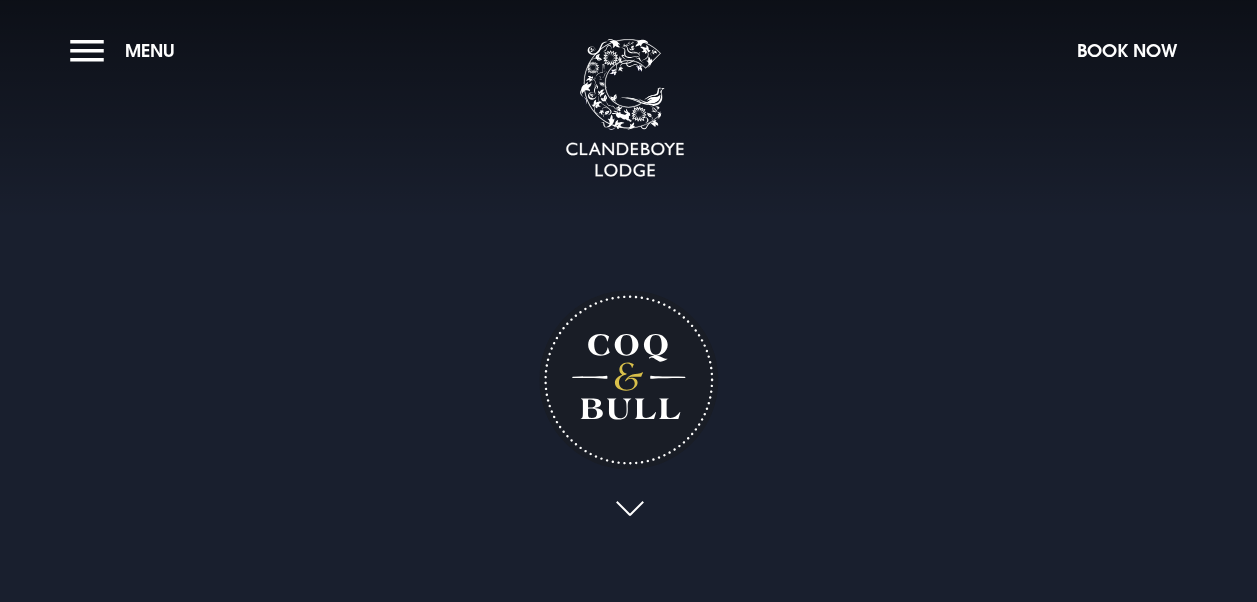 scroll, scrollTop: 0, scrollLeft: 0, axis: both 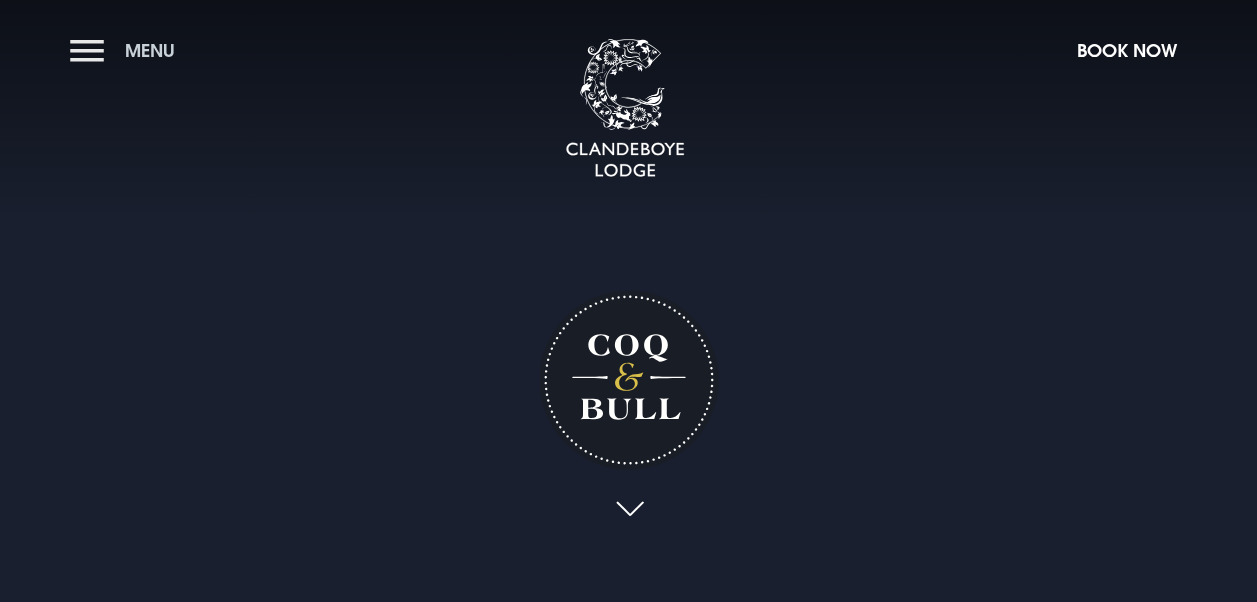 click on "Menu" at bounding box center (127, 50) 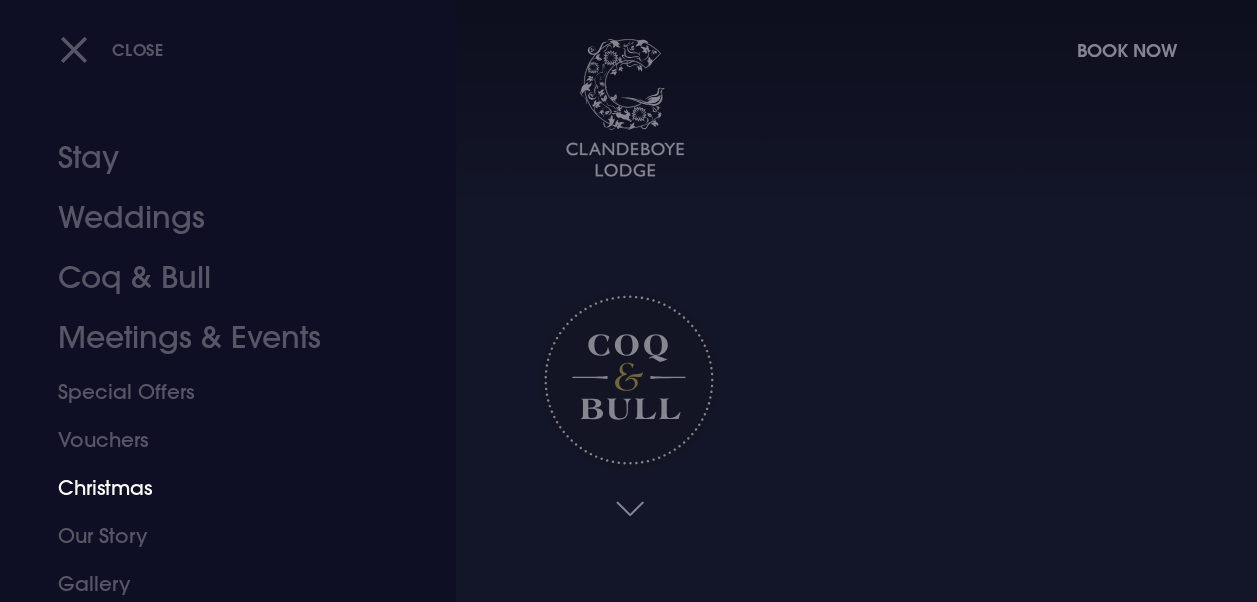 click on "Christmas" at bounding box center [214, 488] 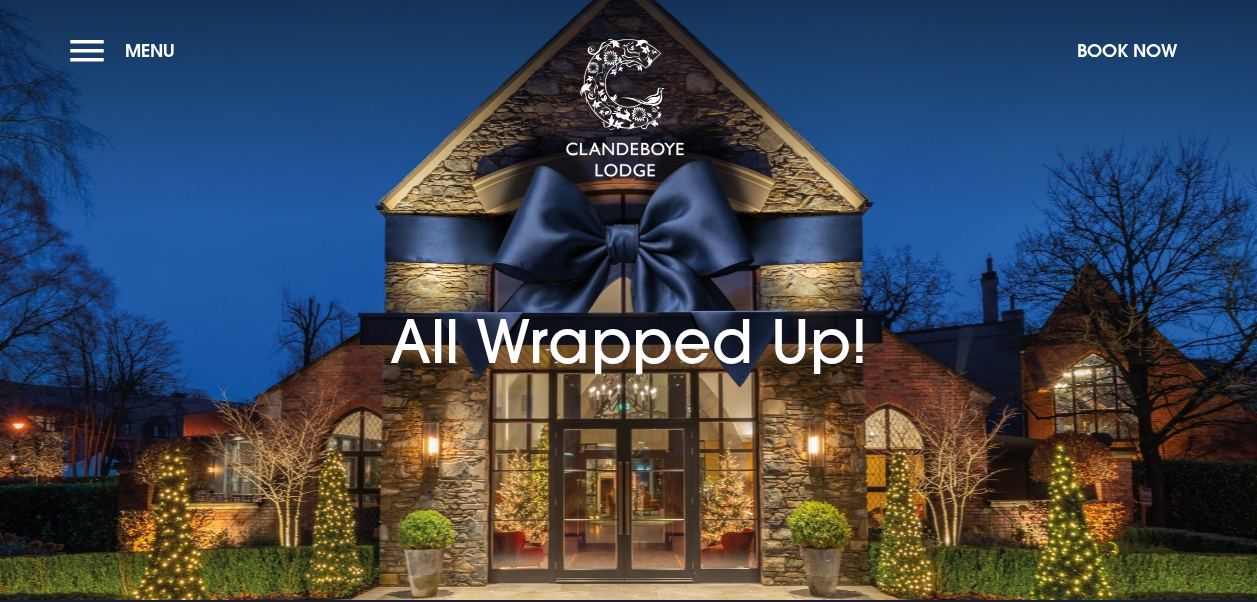 scroll, scrollTop: 0, scrollLeft: 0, axis: both 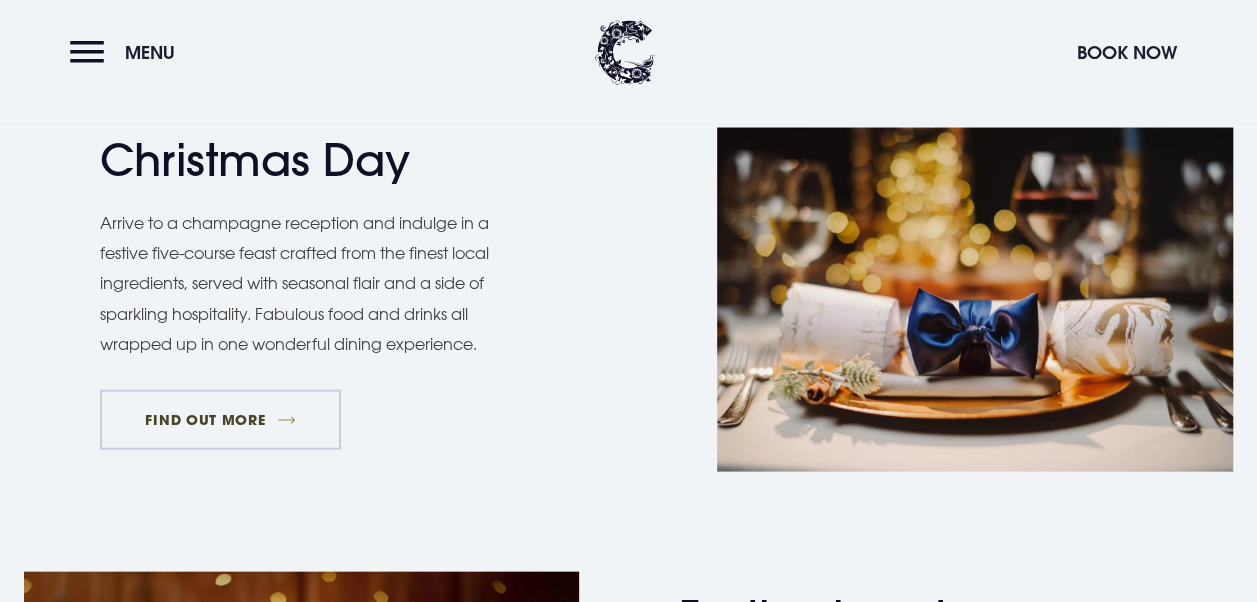 click on "FIND OUT MORE" at bounding box center (220, 420) 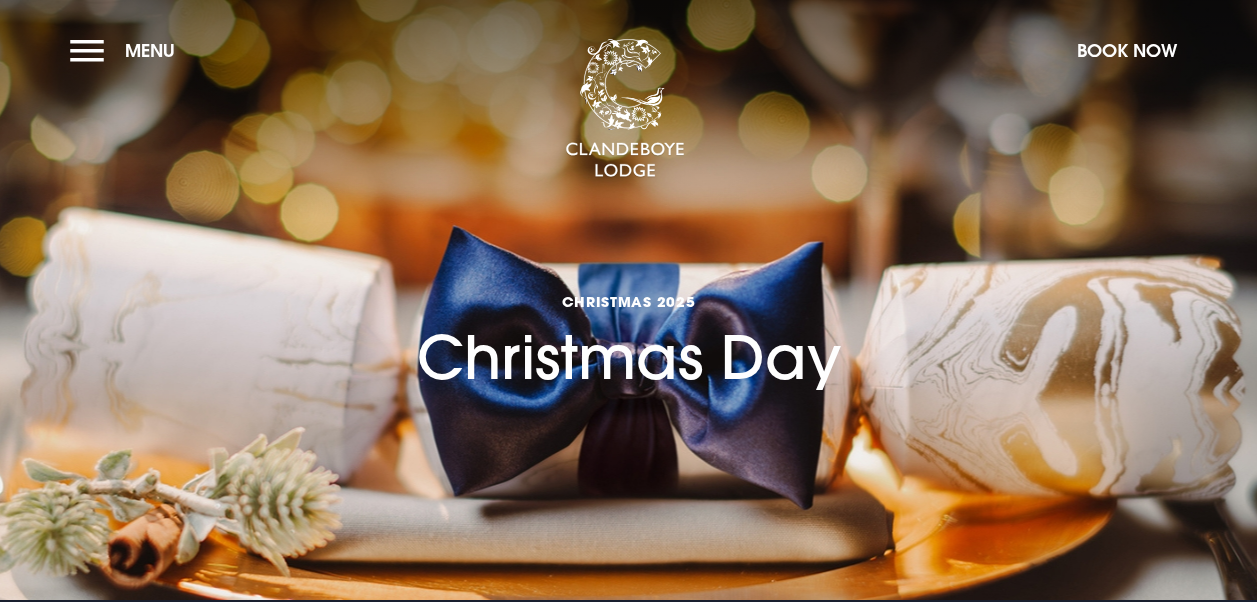 scroll, scrollTop: 0, scrollLeft: 0, axis: both 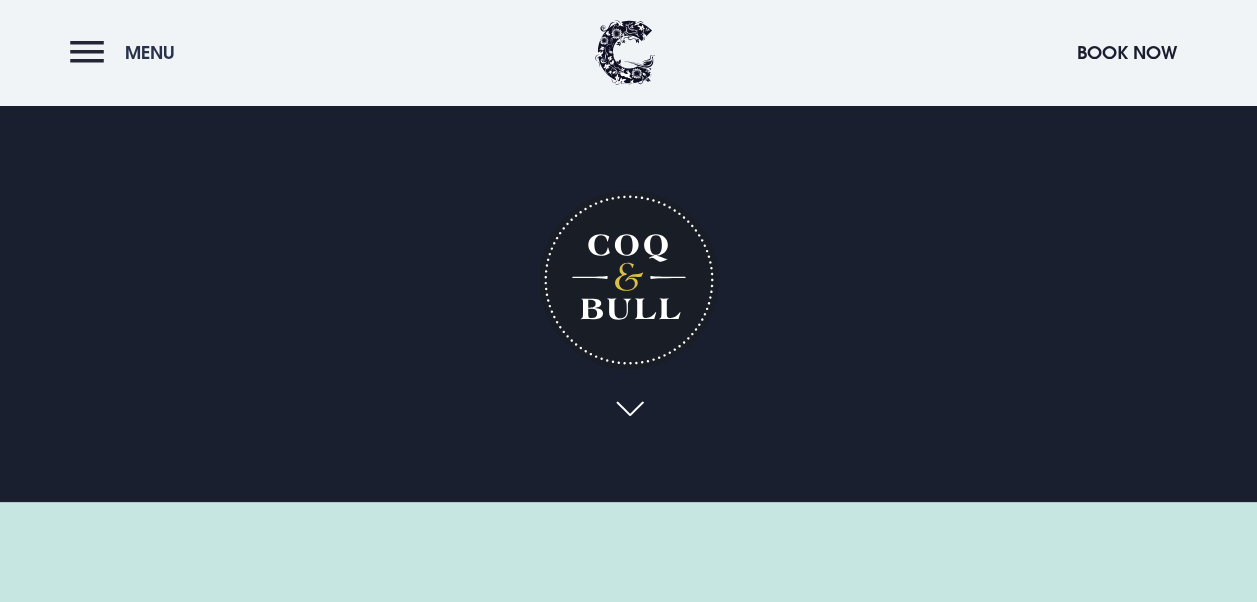 click on "Menu" at bounding box center (150, 52) 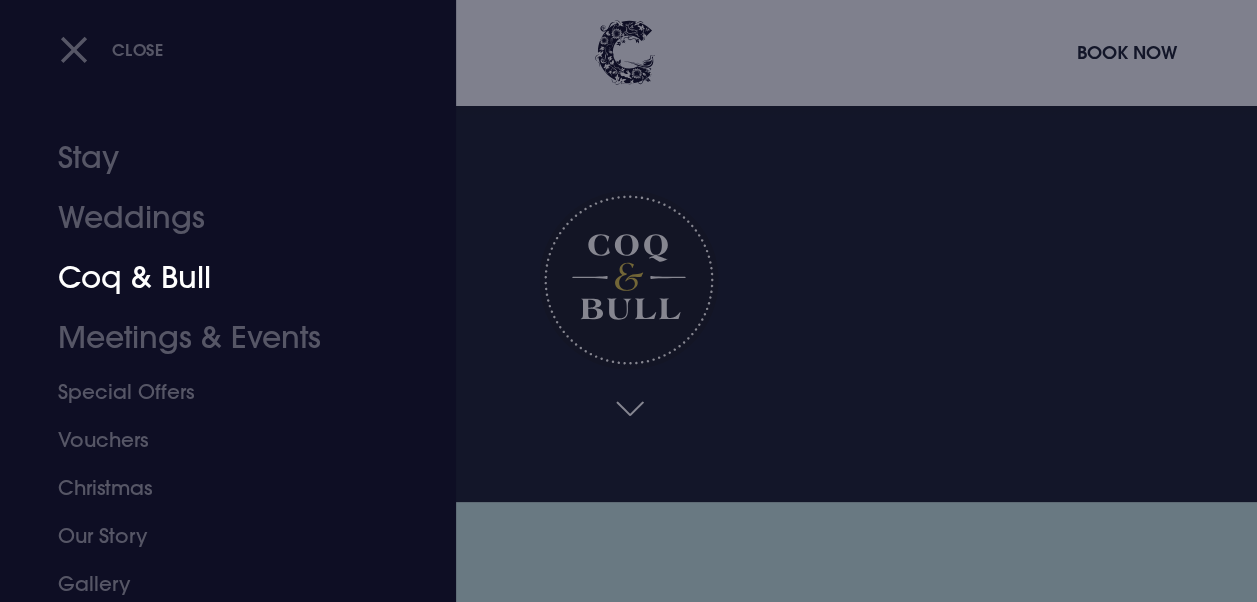 click on "Coq & Bull" at bounding box center (214, 278) 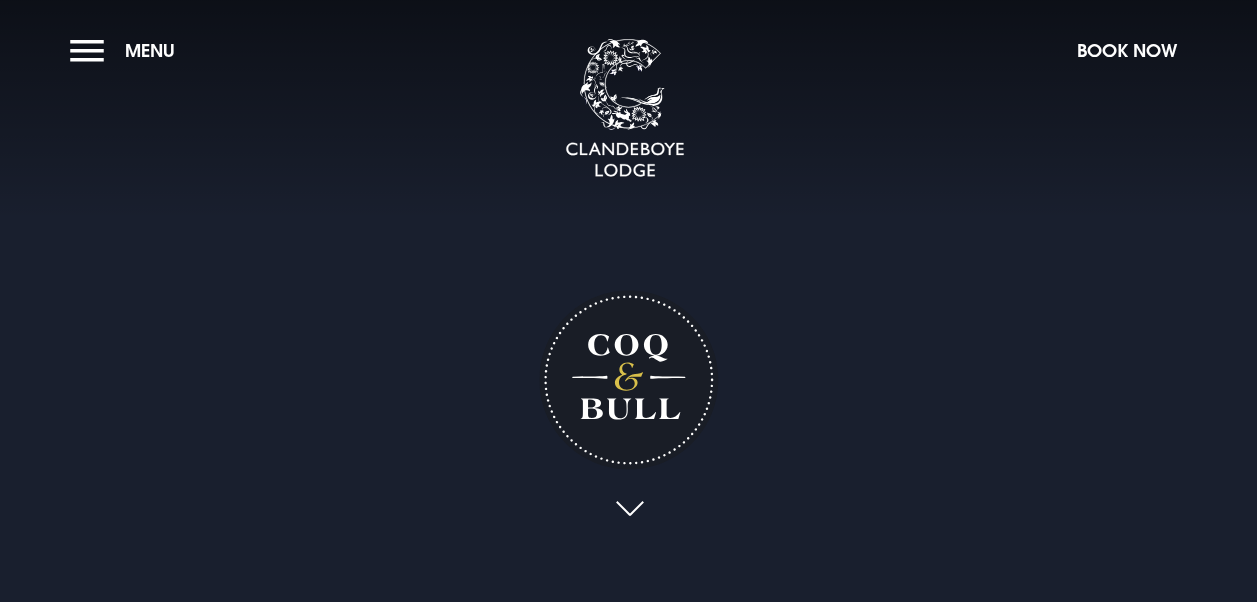 scroll, scrollTop: 0, scrollLeft: 0, axis: both 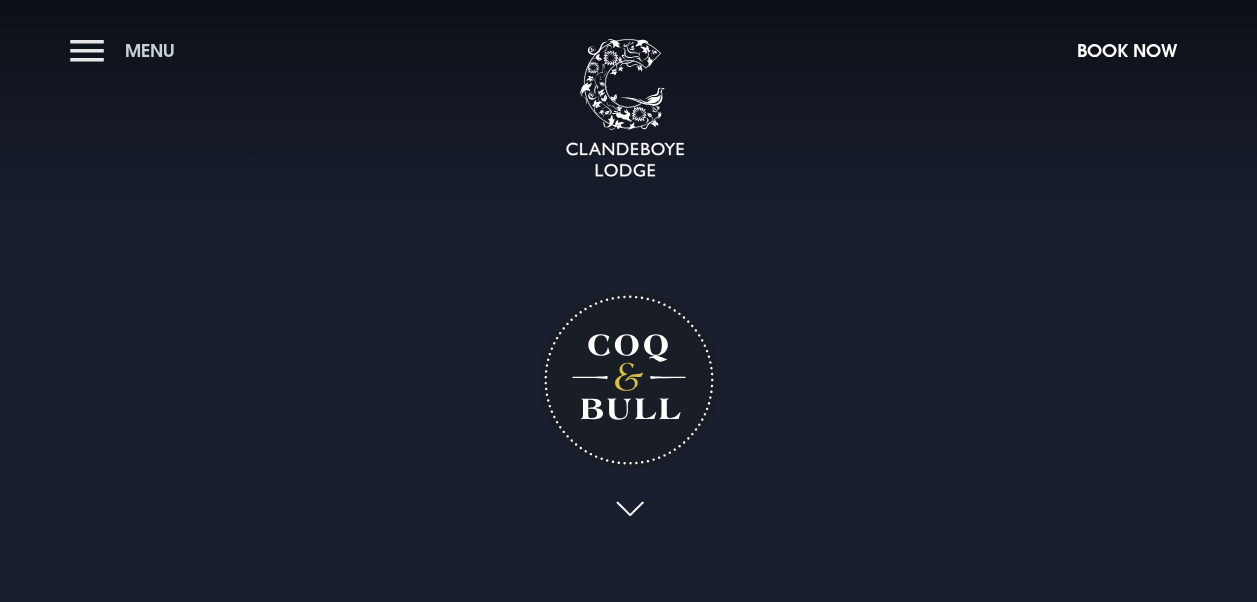 click on "Menu" at bounding box center (127, 50) 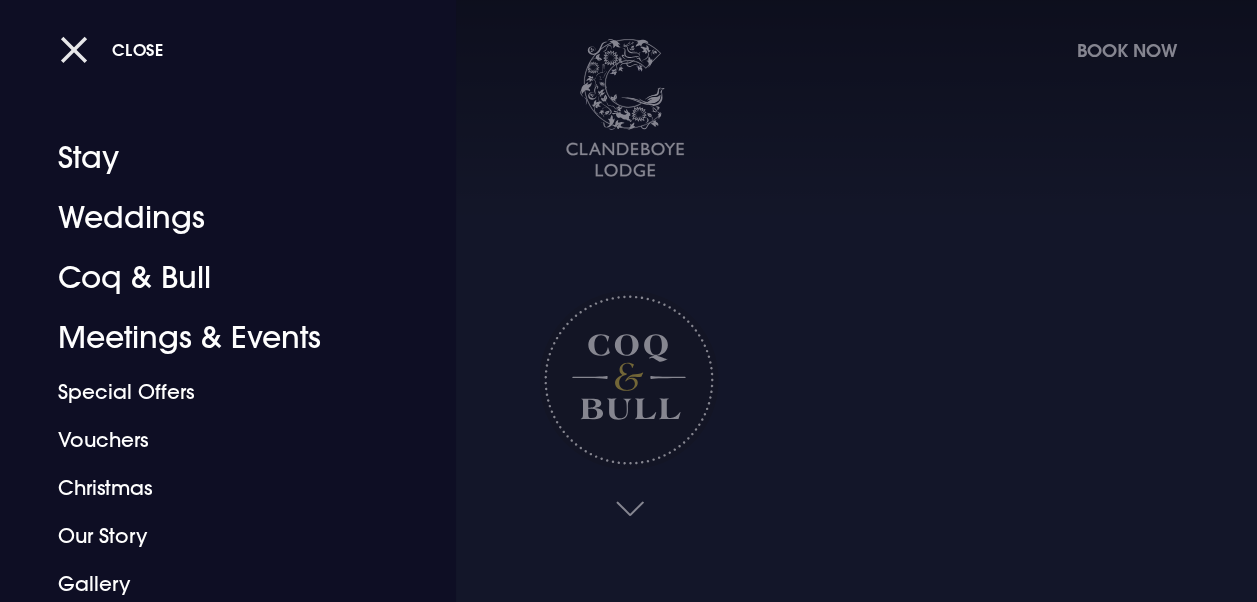 click on "Close" at bounding box center (138, 49) 